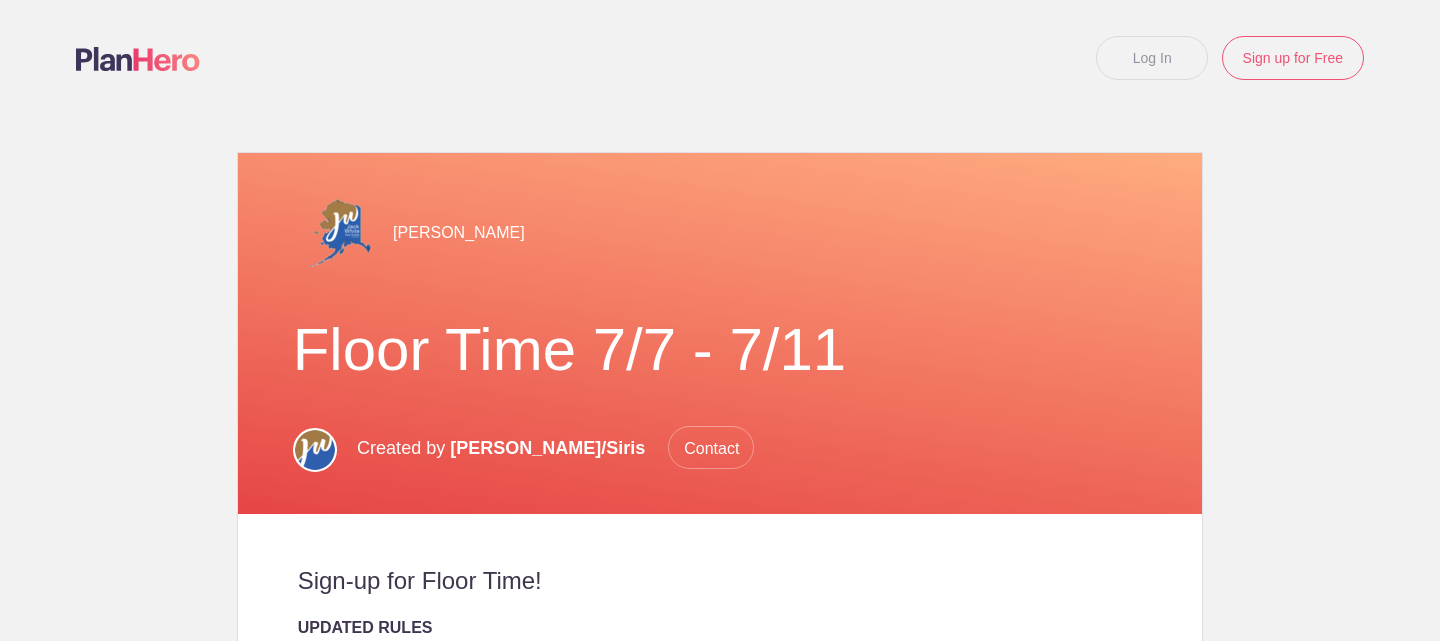 scroll, scrollTop: 0, scrollLeft: 0, axis: both 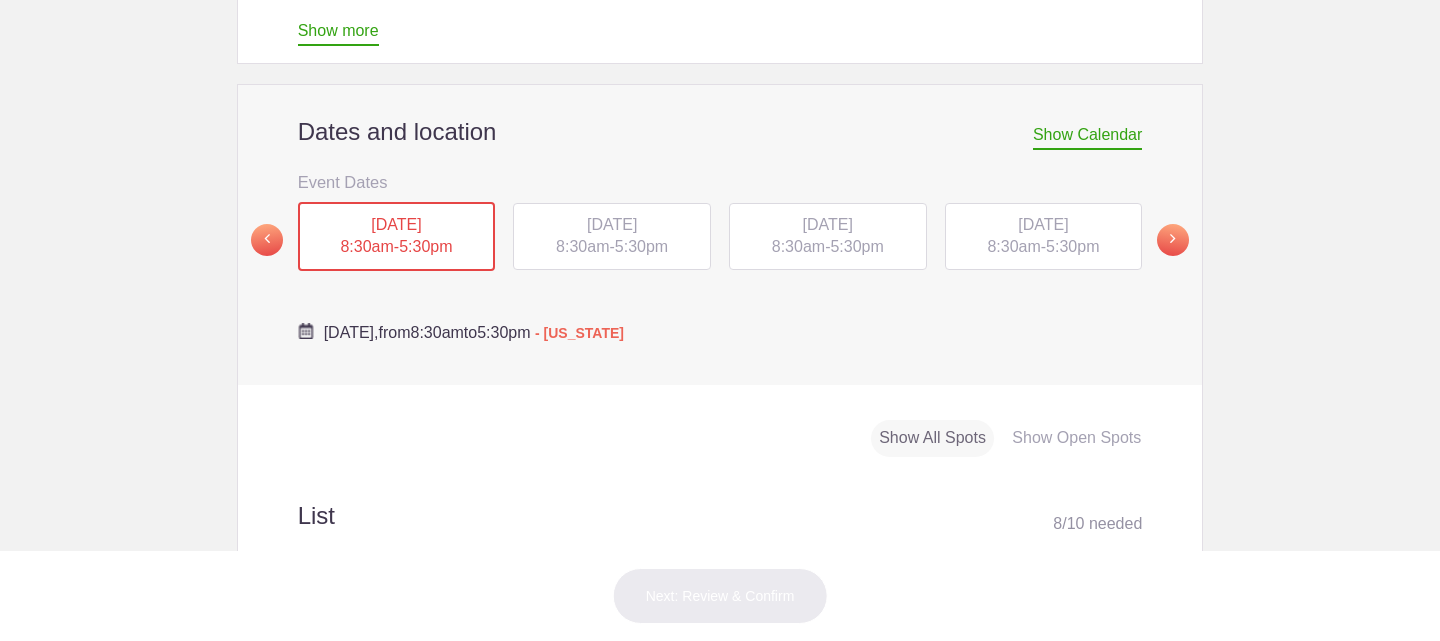 click on "8:30am" at bounding box center (582, 246) 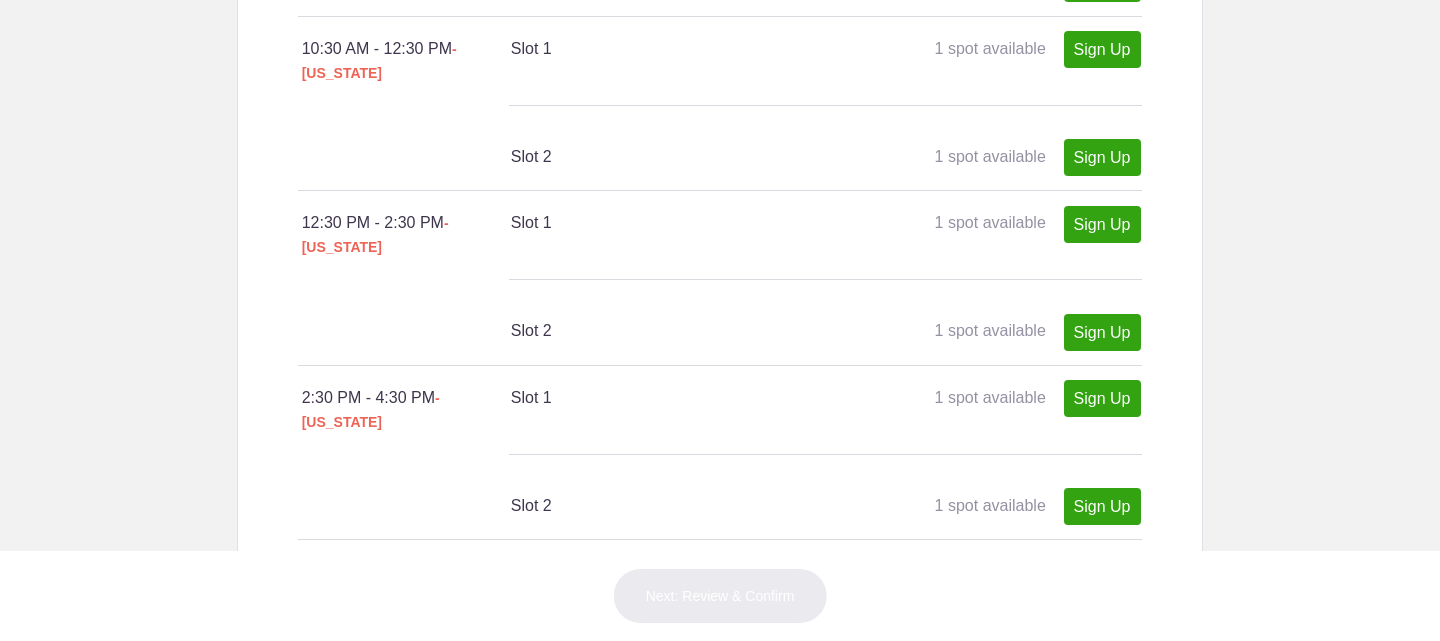 scroll, scrollTop: 1400, scrollLeft: 0, axis: vertical 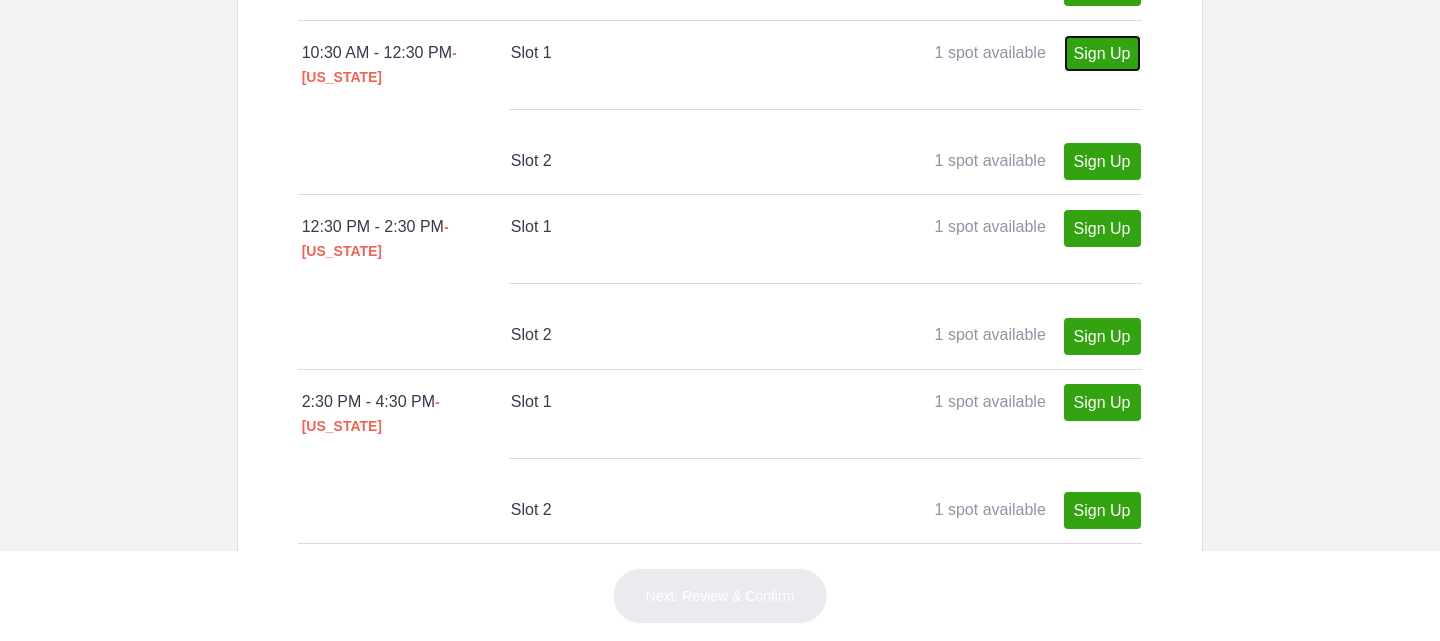 click on "Sign Up" at bounding box center [1102, 53] 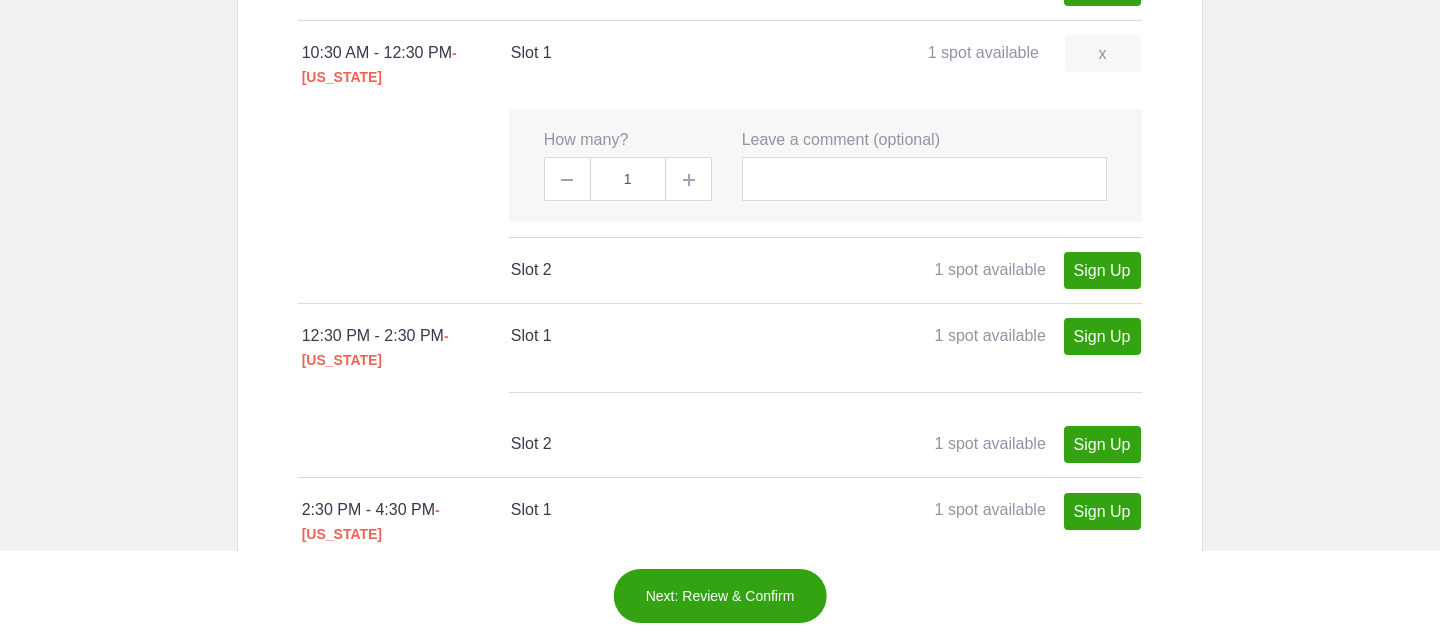 click on "Next: Review & Confirm" at bounding box center [720, 596] 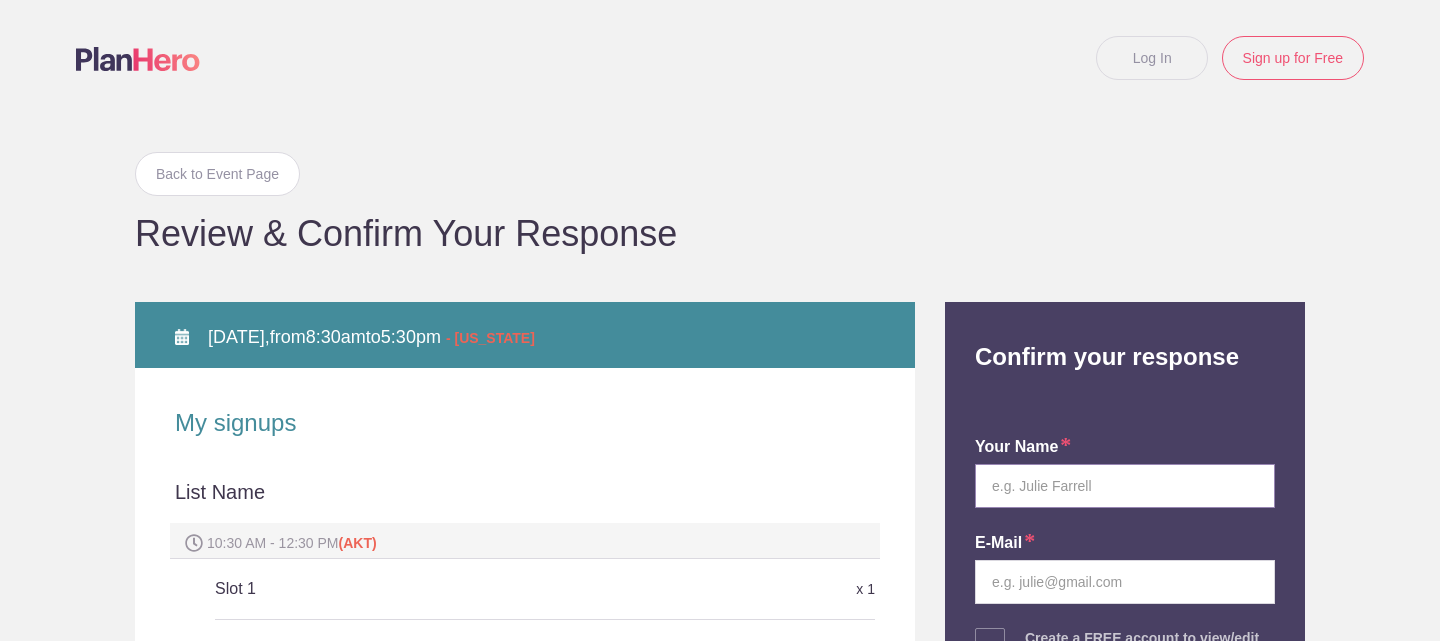 click at bounding box center (1125, 486) 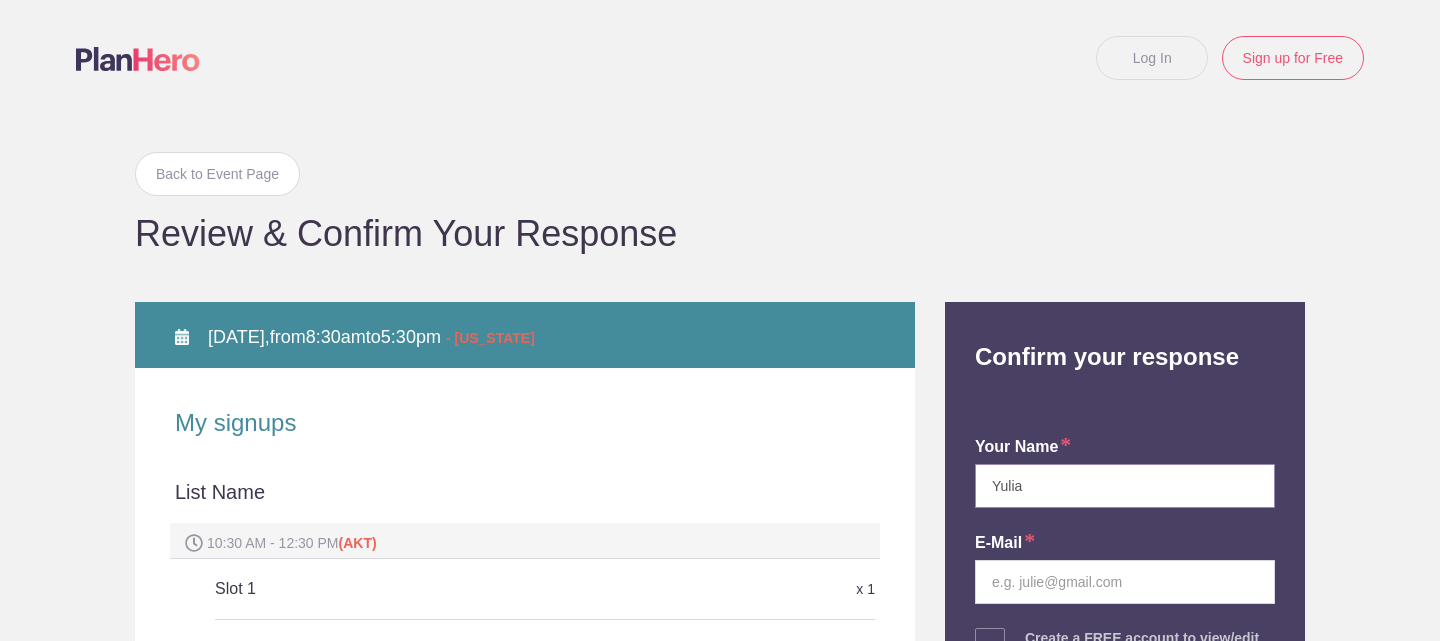 type on "Yulia" 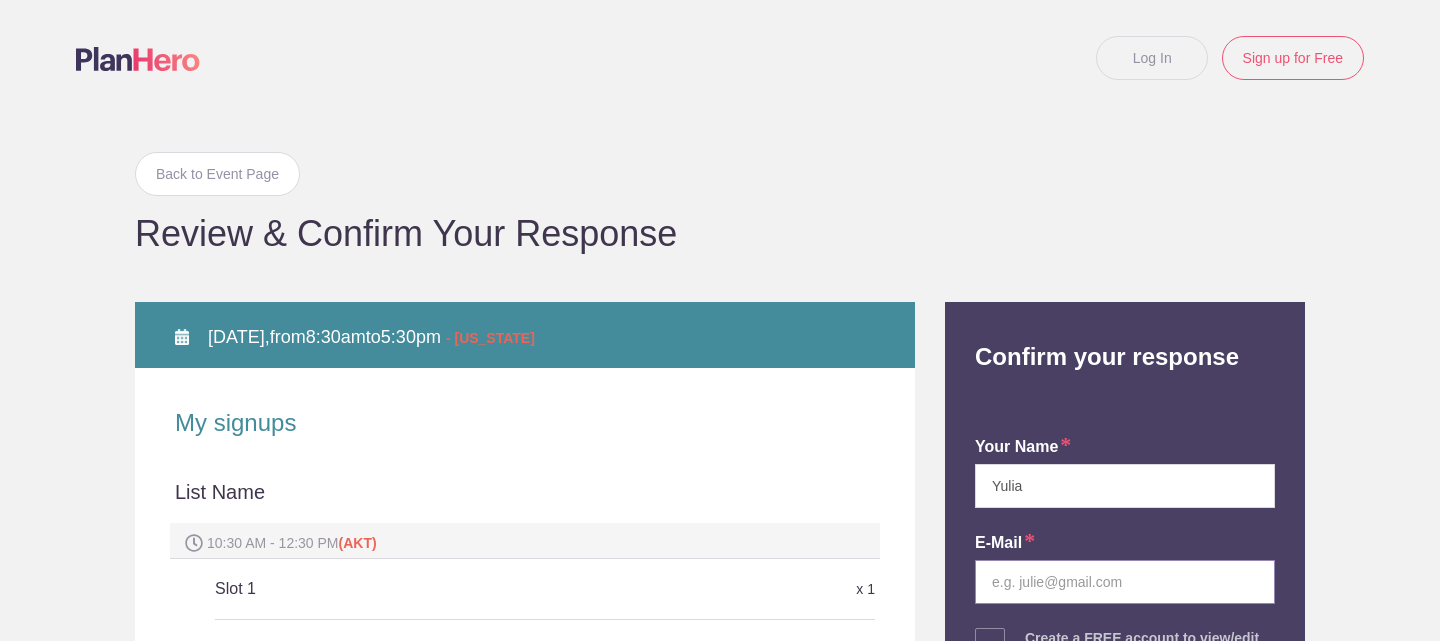 click at bounding box center (1125, 582) 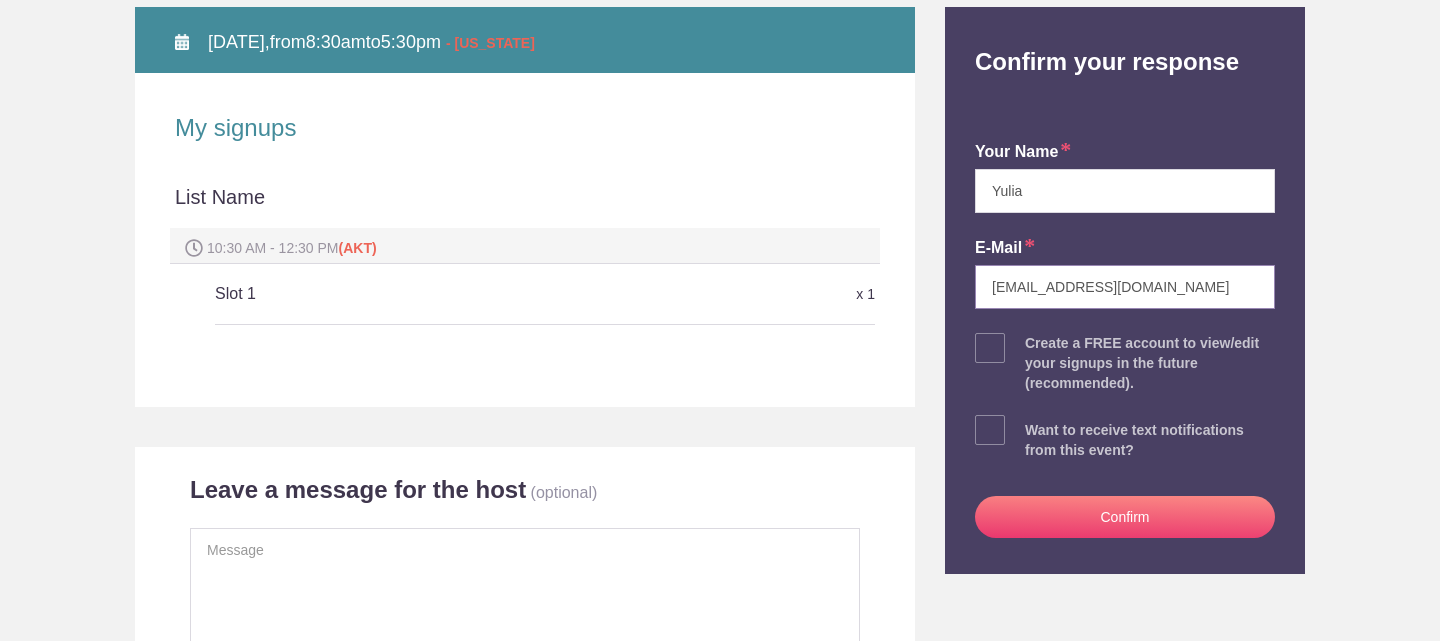 scroll, scrollTop: 465, scrollLeft: 0, axis: vertical 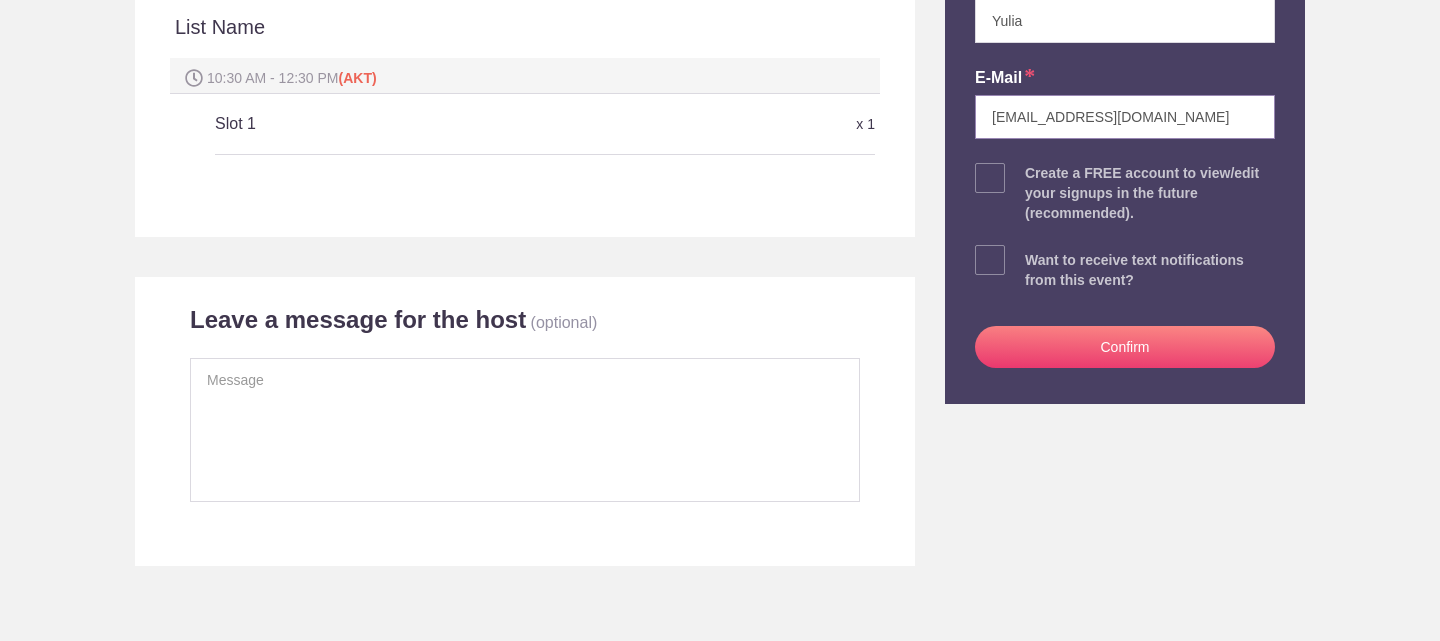 type on "IMHOMEAK@GMAIL.COM" 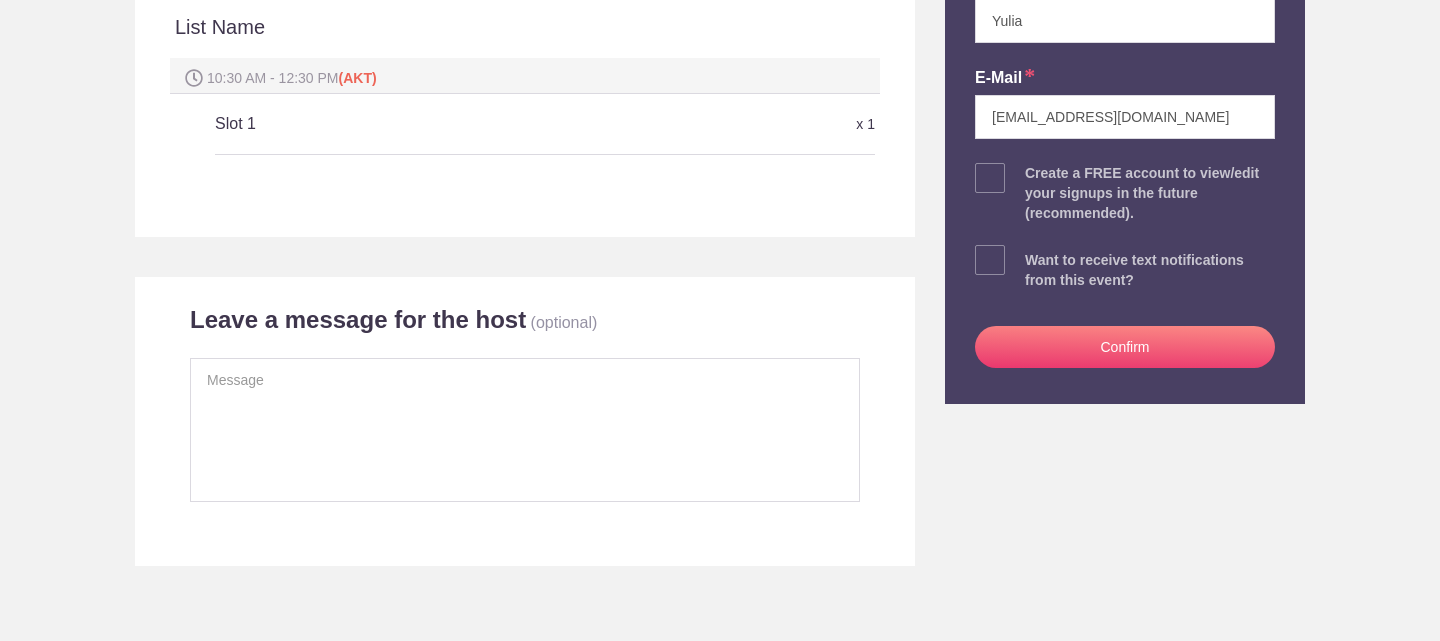 click on "Confirm" at bounding box center (1125, 347) 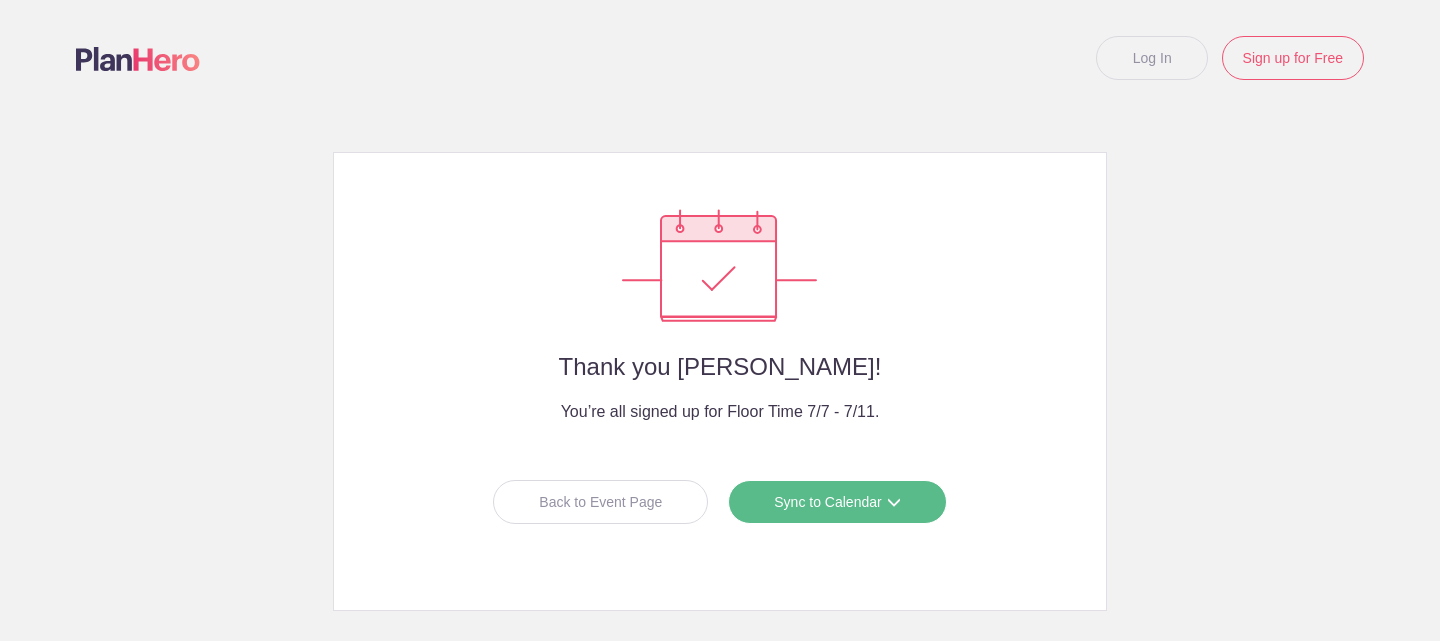 scroll, scrollTop: 0, scrollLeft: 0, axis: both 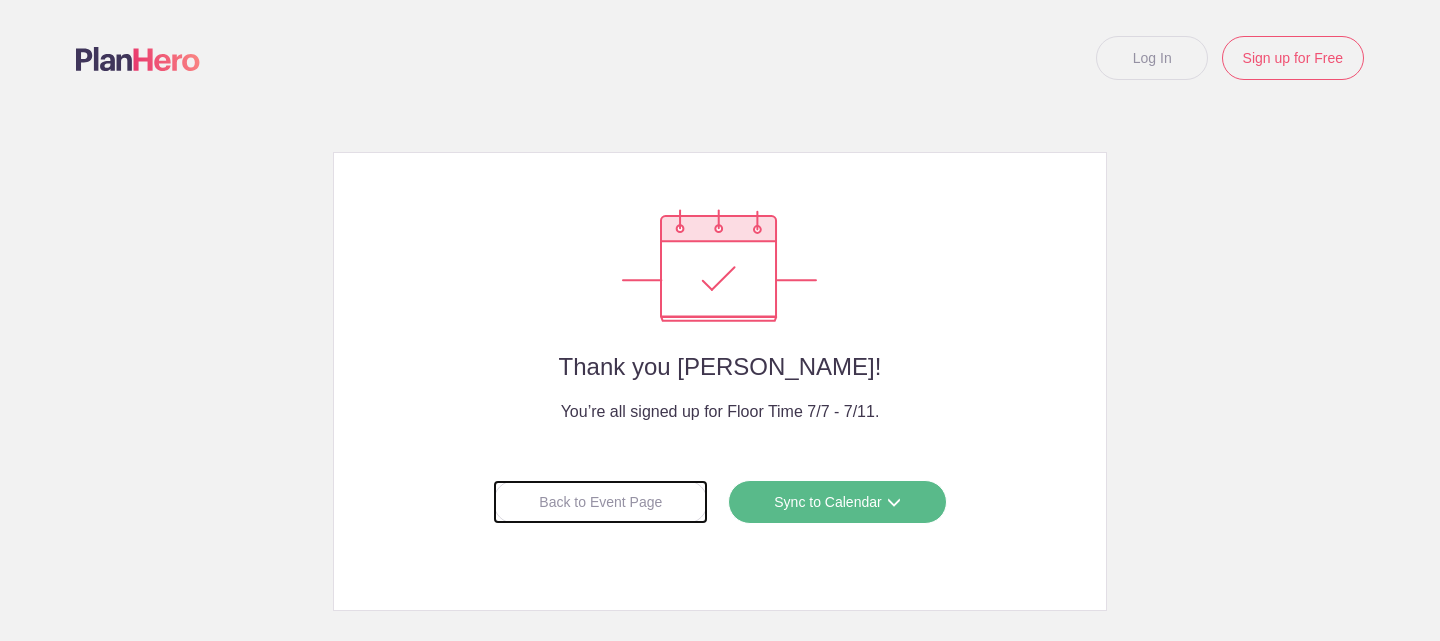 click on "Back to Event Page" at bounding box center [600, 502] 